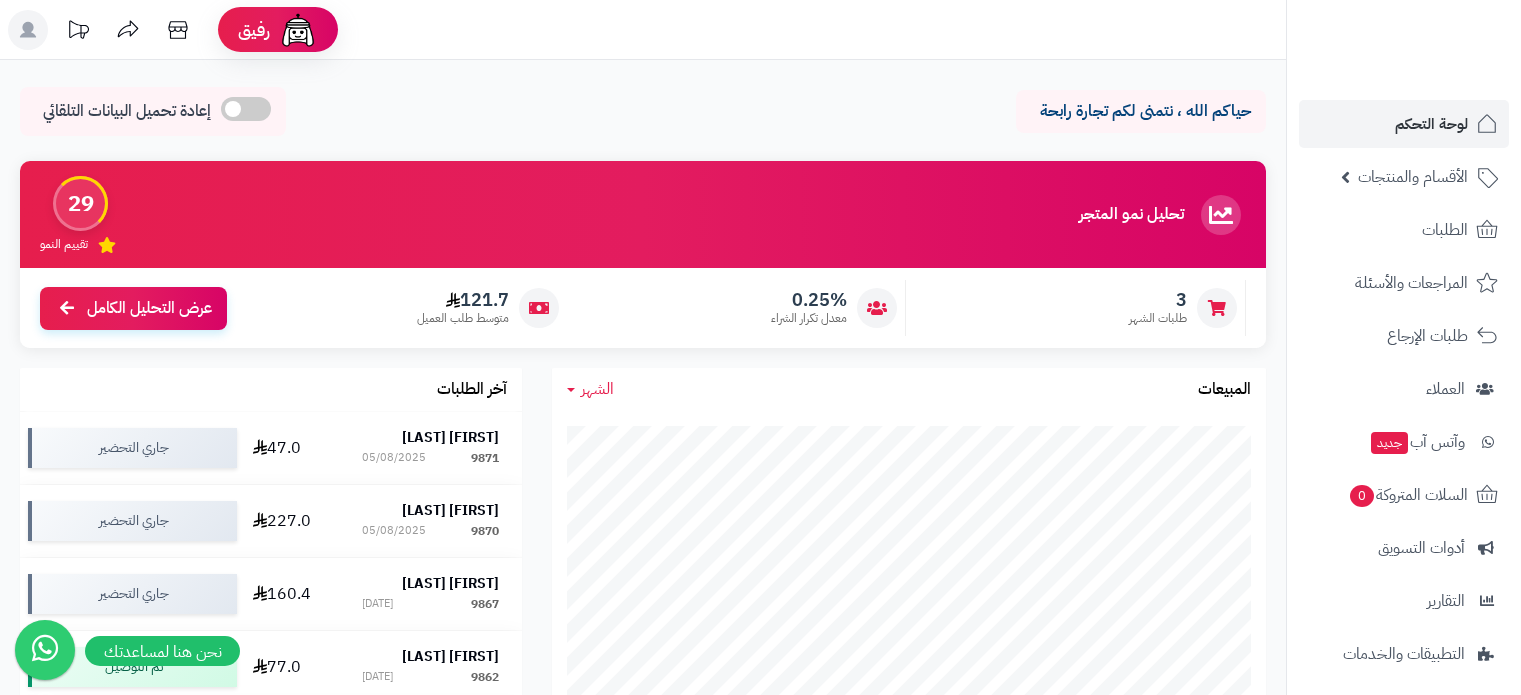 scroll, scrollTop: 200, scrollLeft: 0, axis: vertical 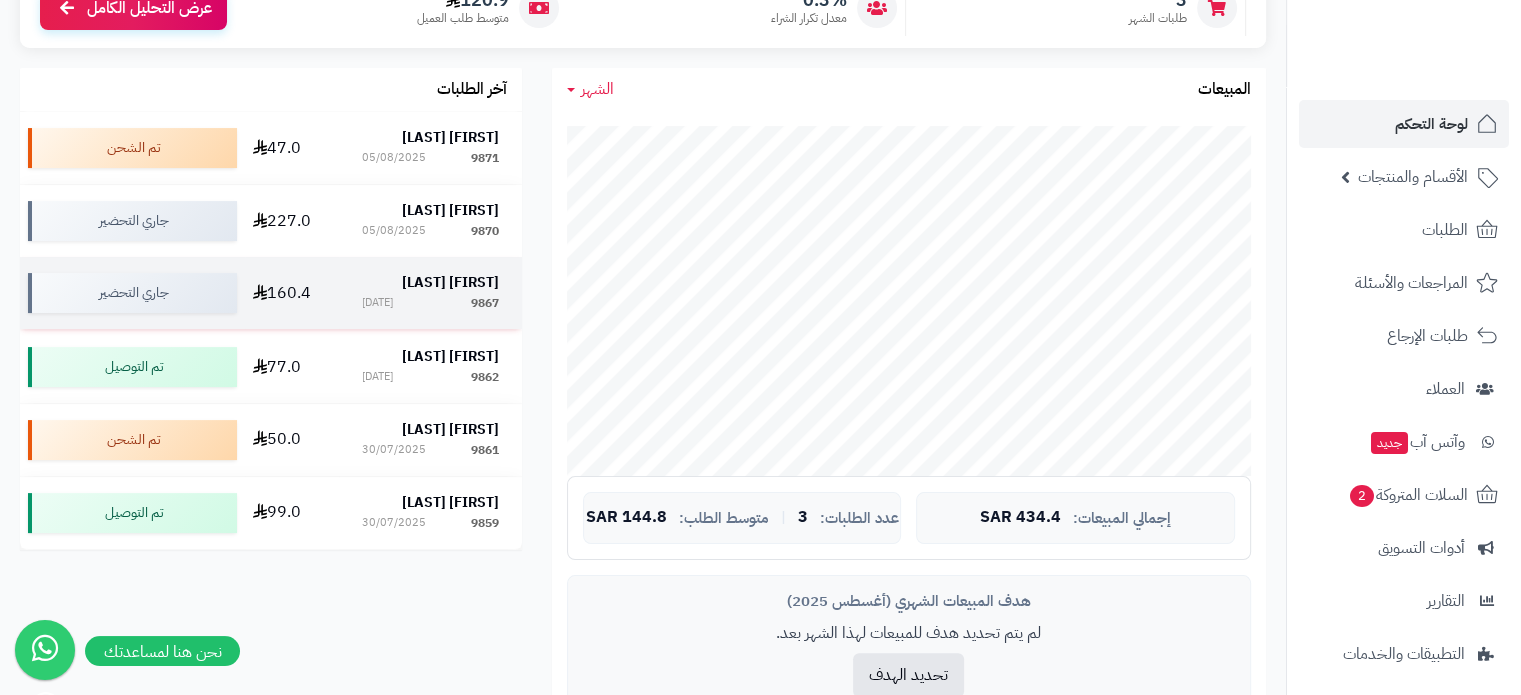 click on "[FIRST] [LAST]" at bounding box center [450, 282] 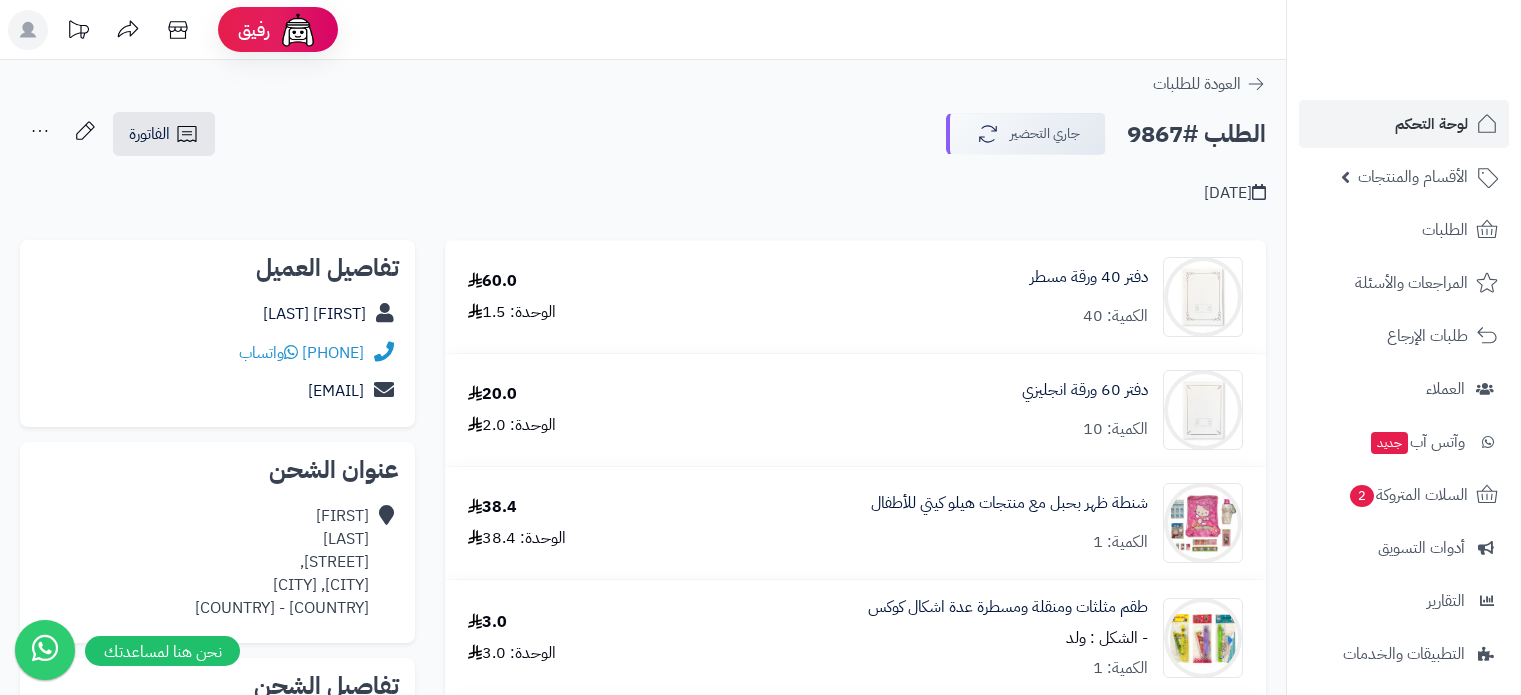 scroll, scrollTop: 0, scrollLeft: 0, axis: both 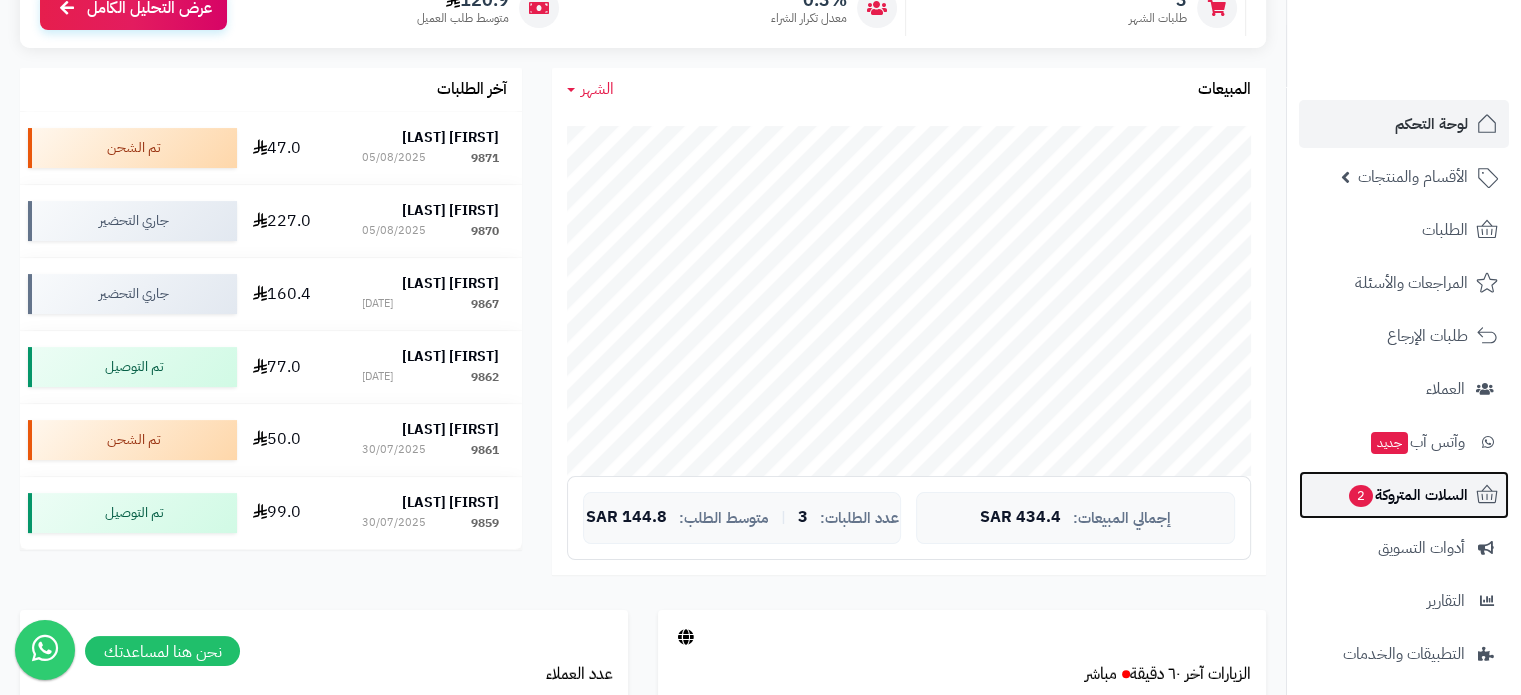 click on "السلات المتروكة  2" at bounding box center [1407, 495] 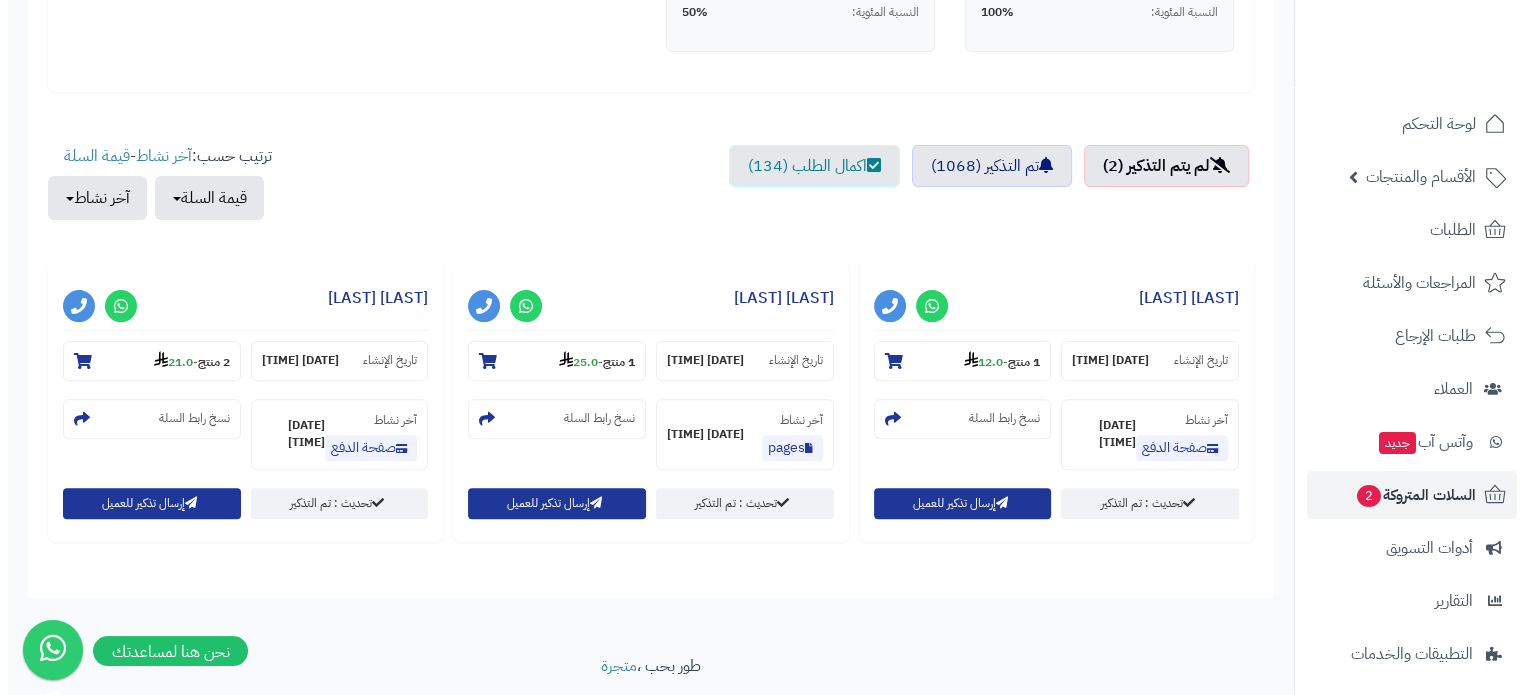 scroll, scrollTop: 600, scrollLeft: 0, axis: vertical 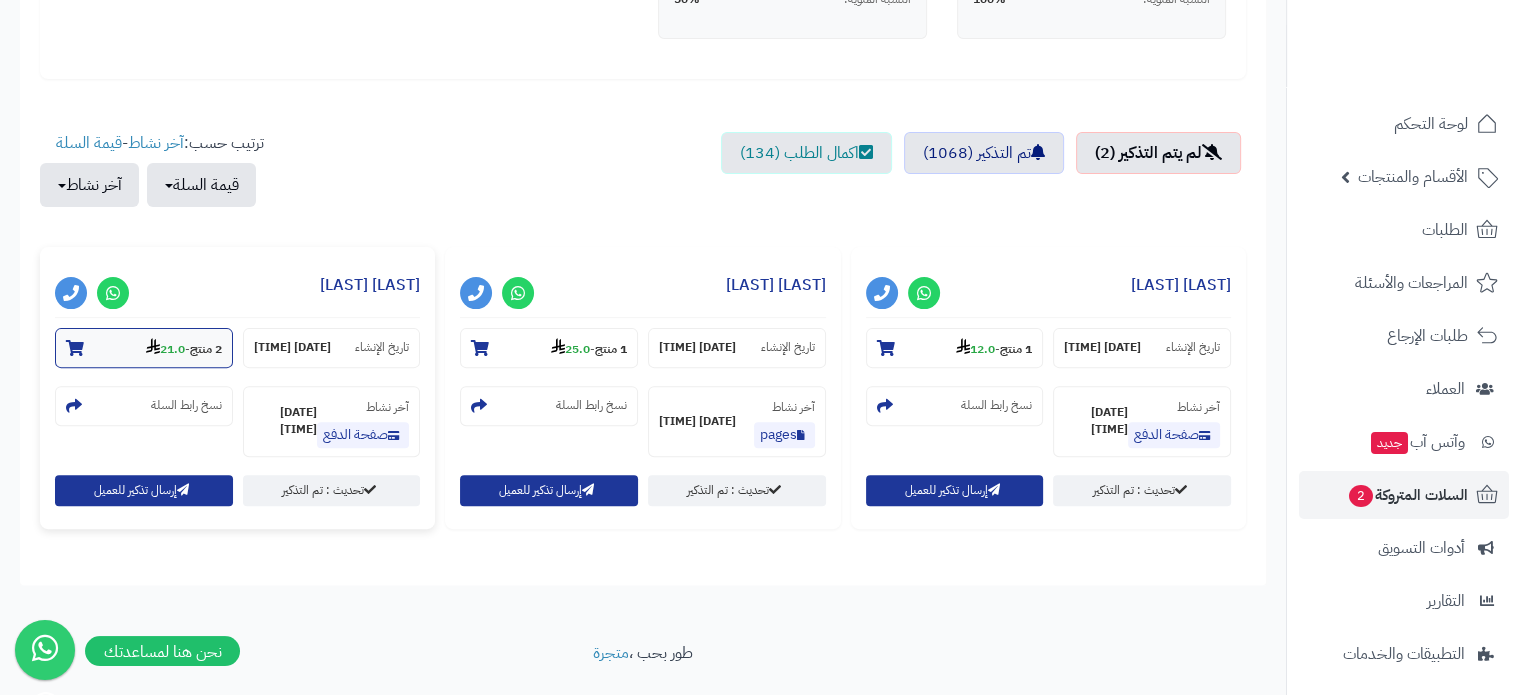 click on "21.0" at bounding box center (165, 349) 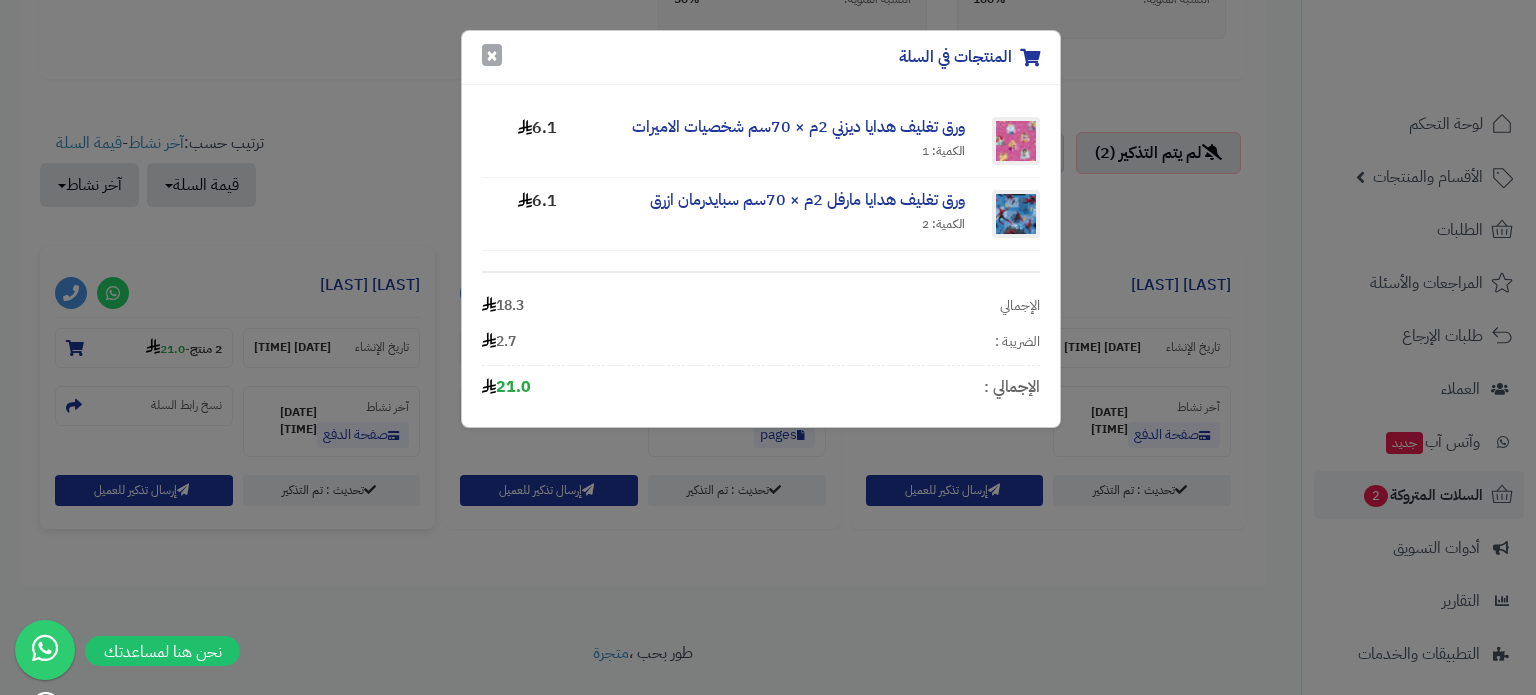 click on "×" at bounding box center [492, 55] 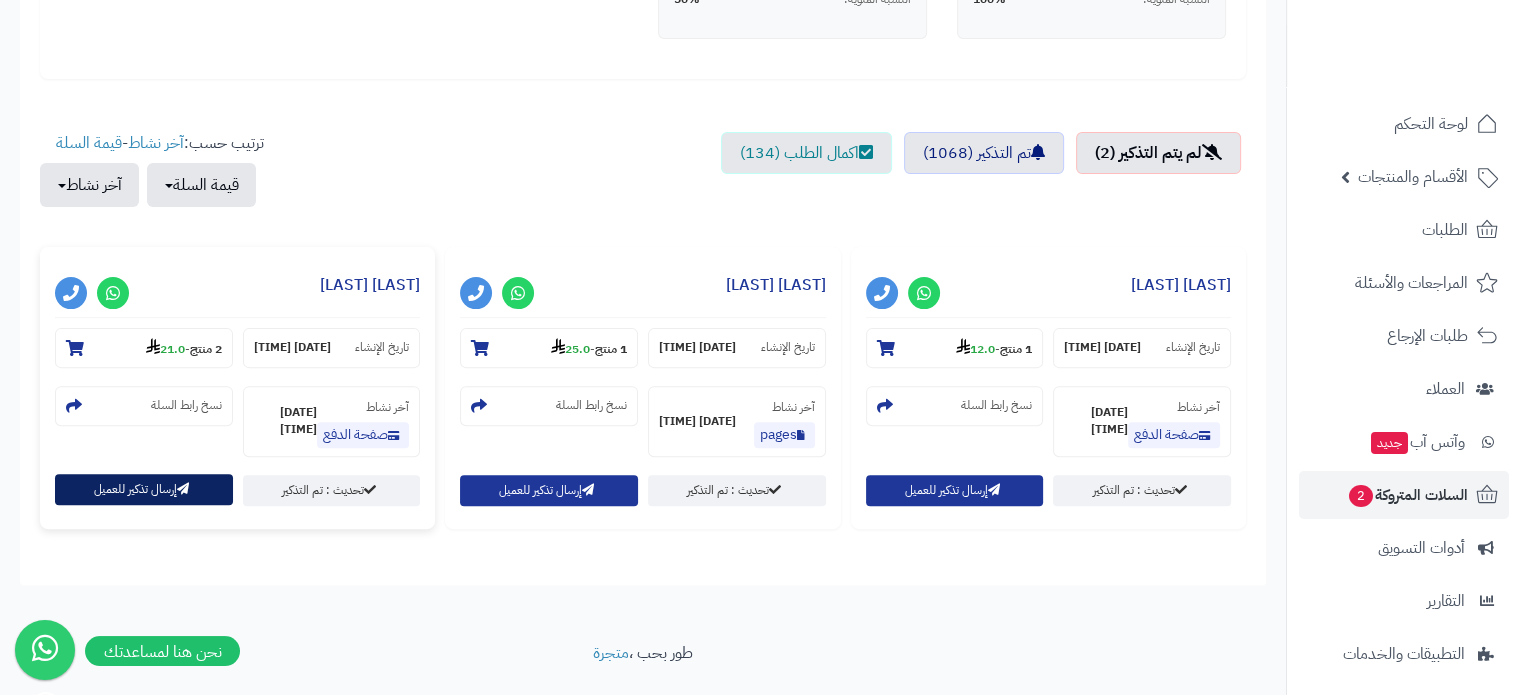 click on "إرسال تذكير للعميل" at bounding box center (144, 489) 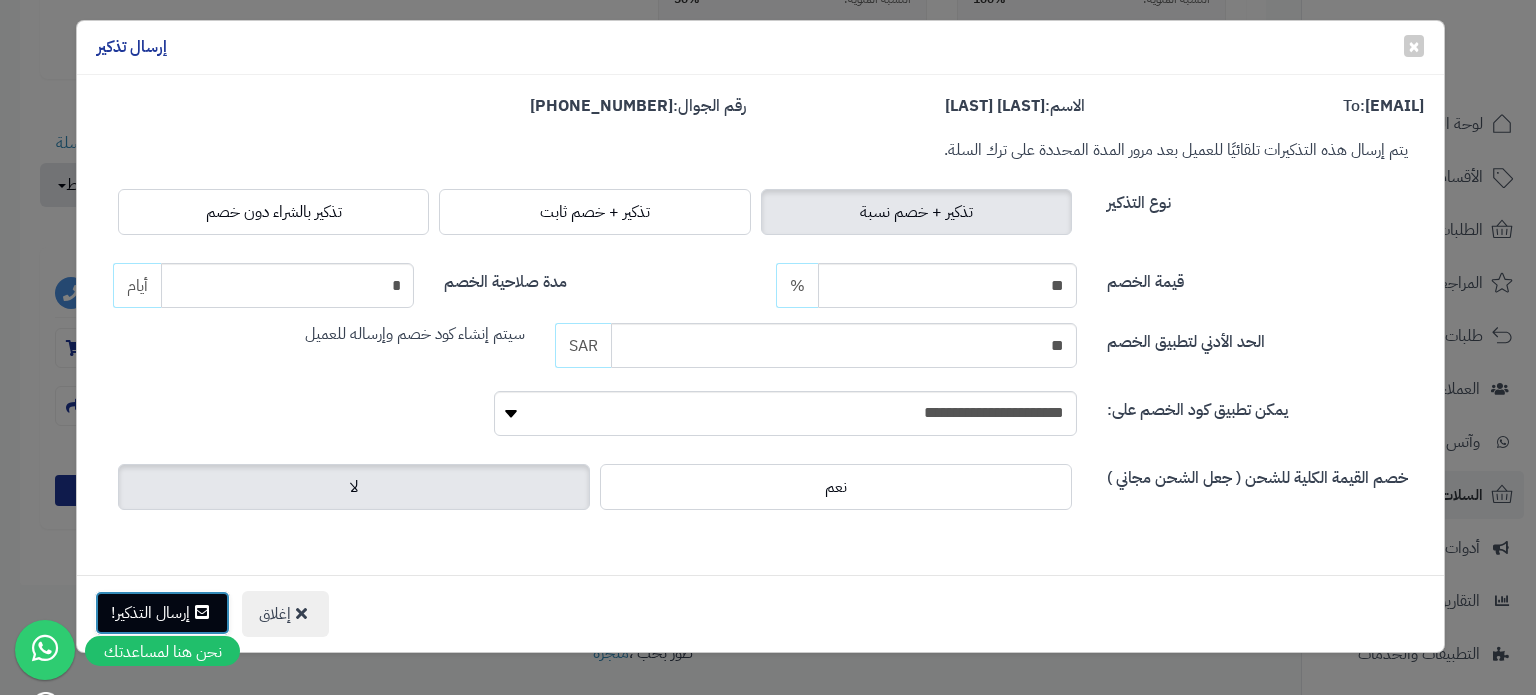 click on "إرسال التذكير!" at bounding box center (162, 613) 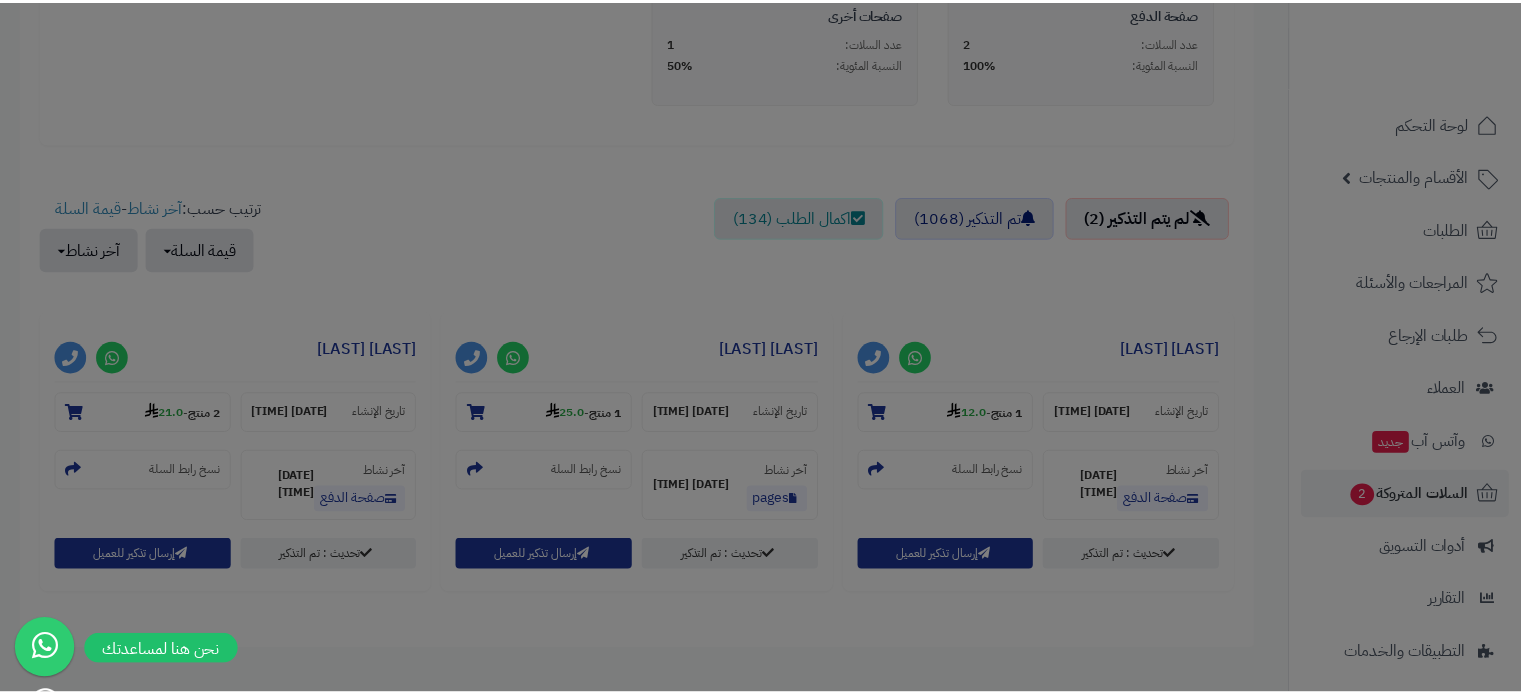 scroll, scrollTop: 664, scrollLeft: 0, axis: vertical 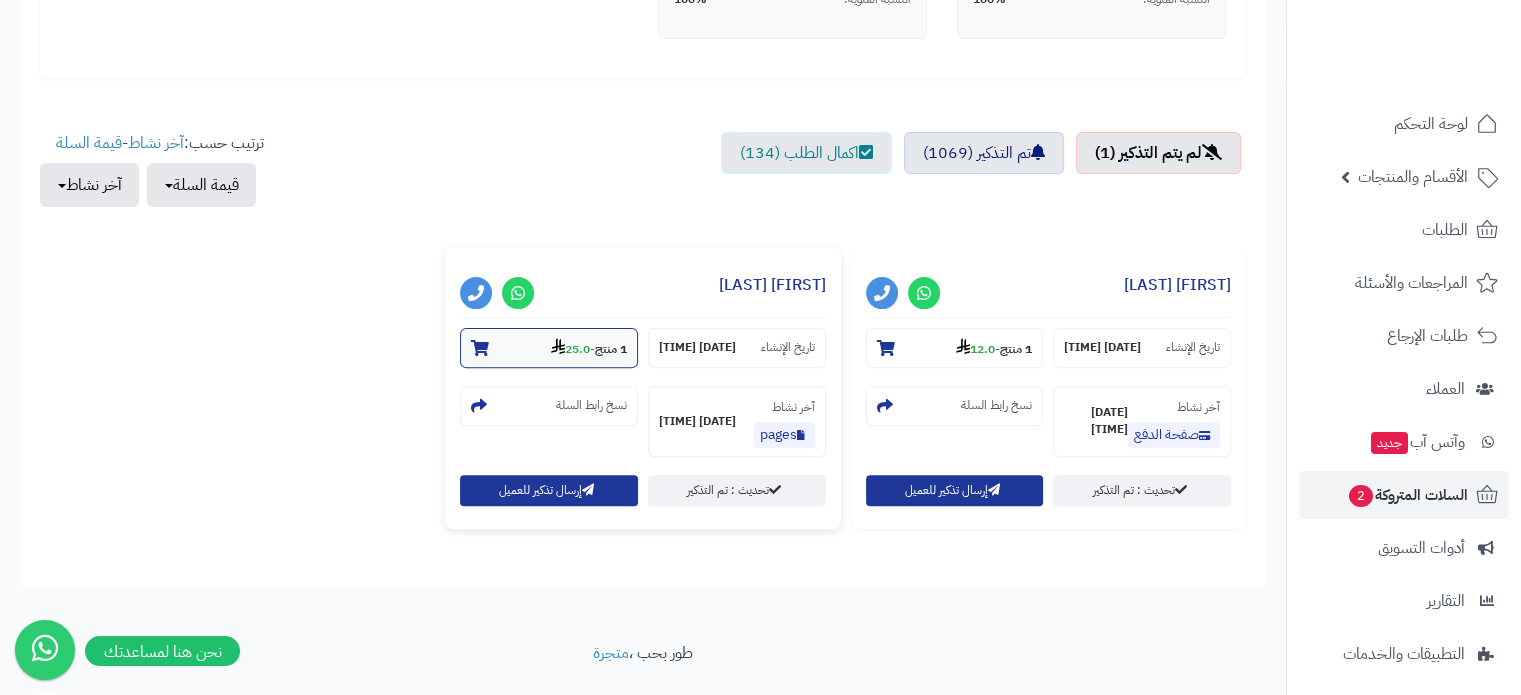 click on "25.0" at bounding box center (570, 349) 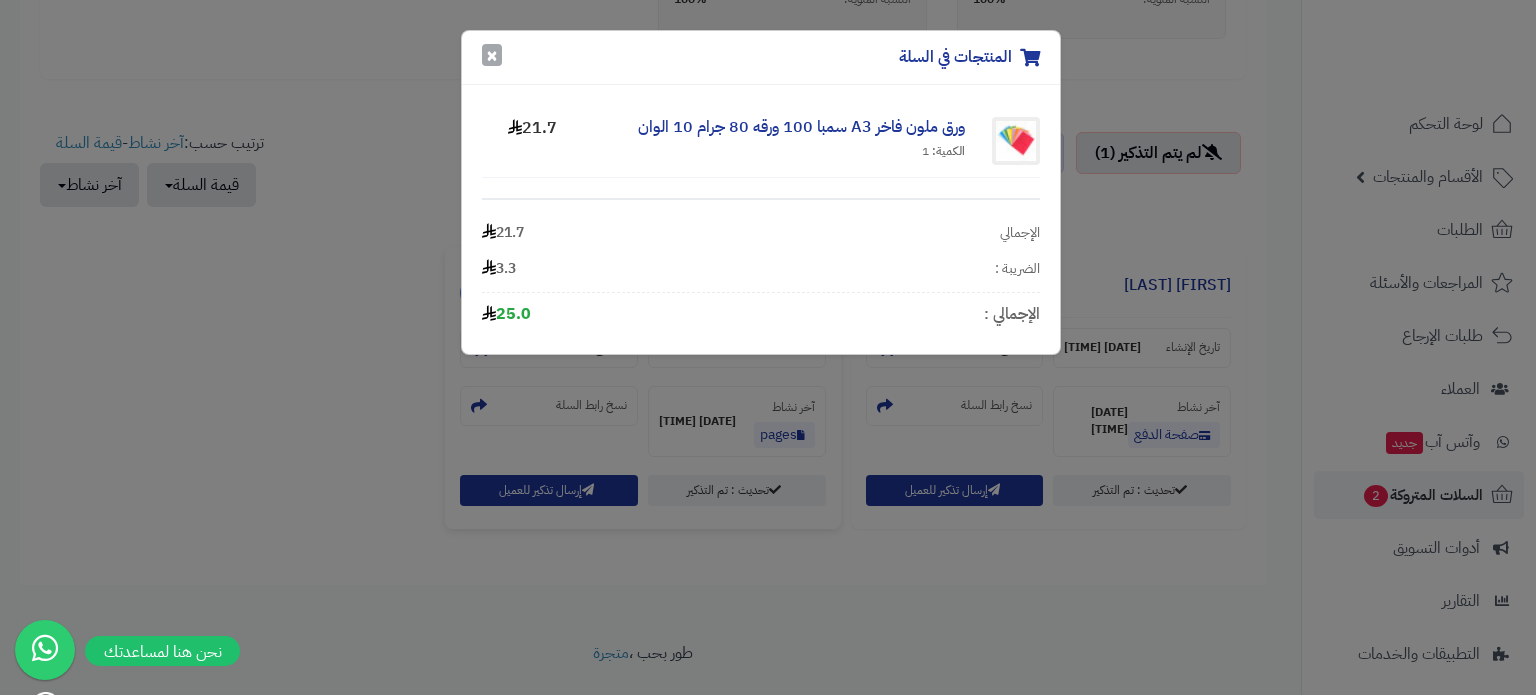 click on "×" at bounding box center (492, 55) 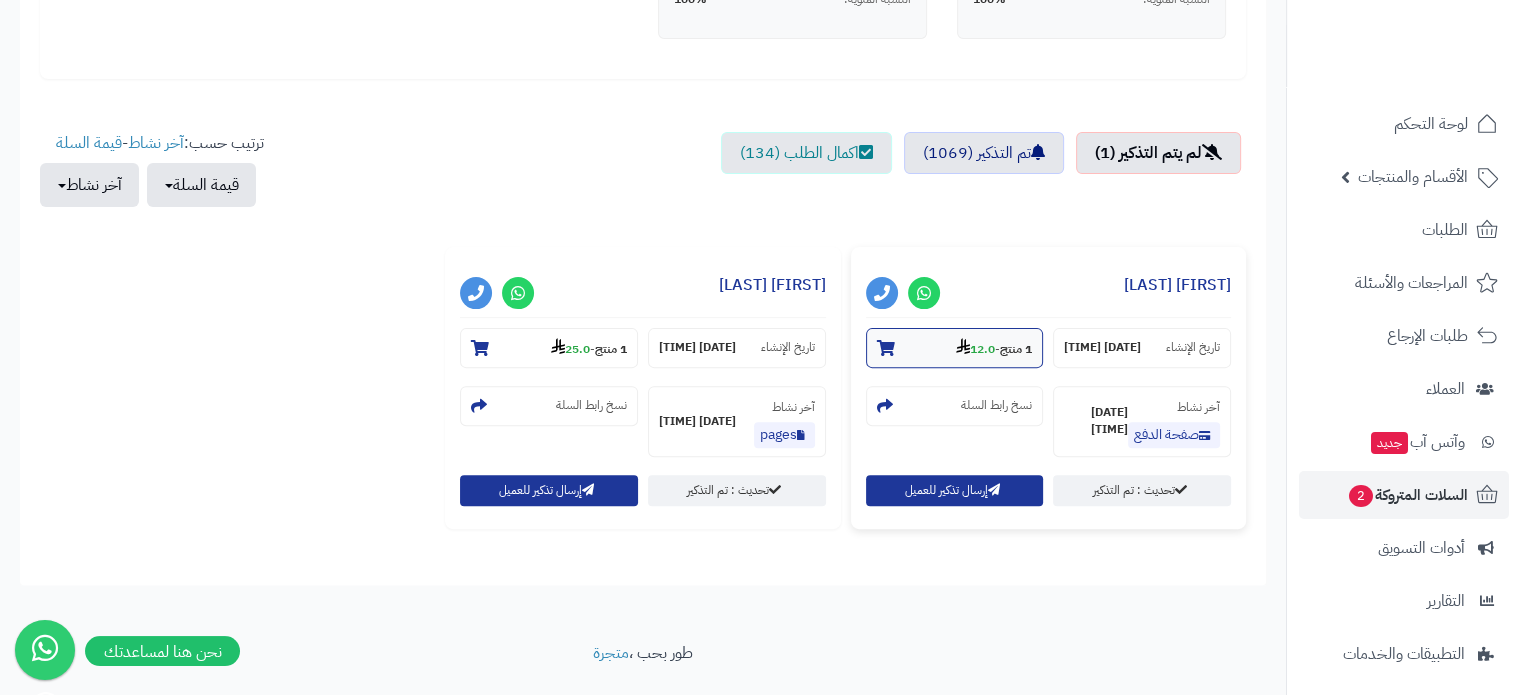 click on "12.0" at bounding box center [975, 349] 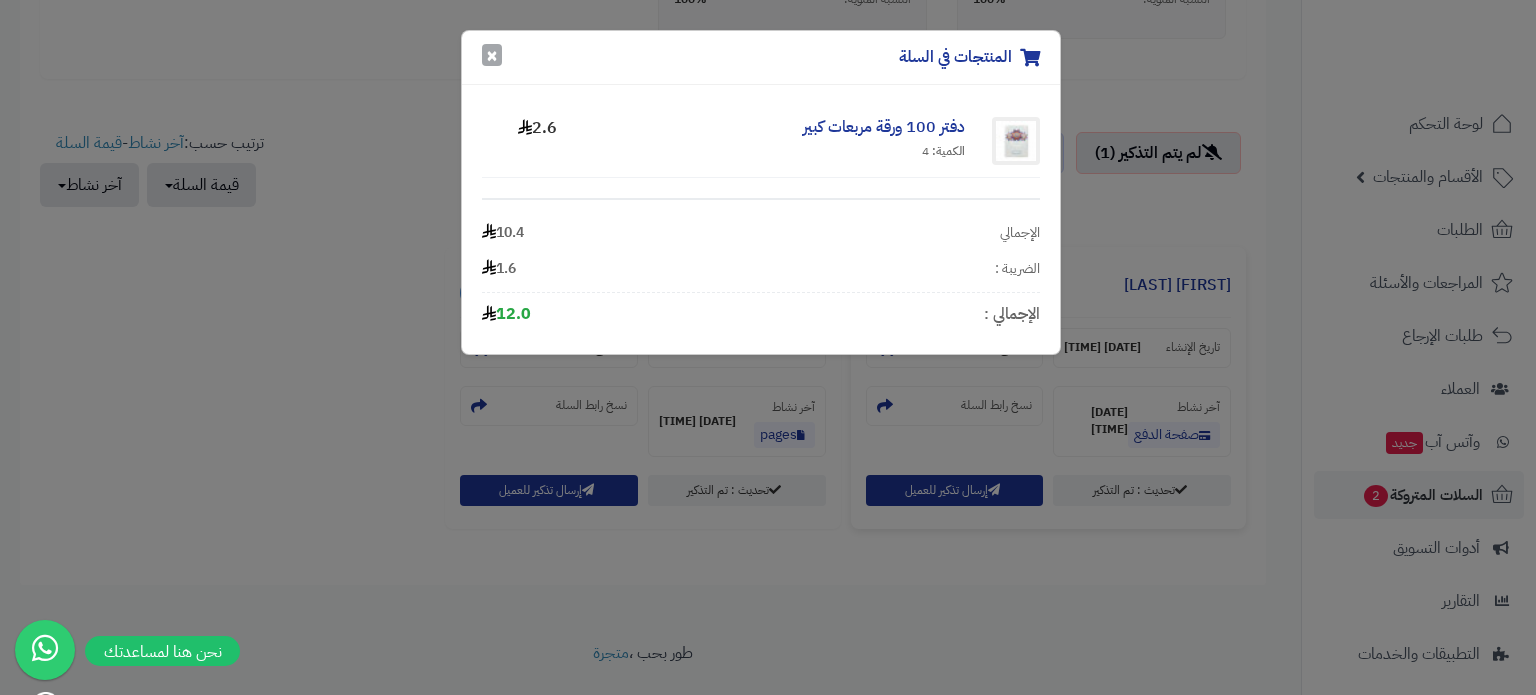 click on "×" at bounding box center [492, 55] 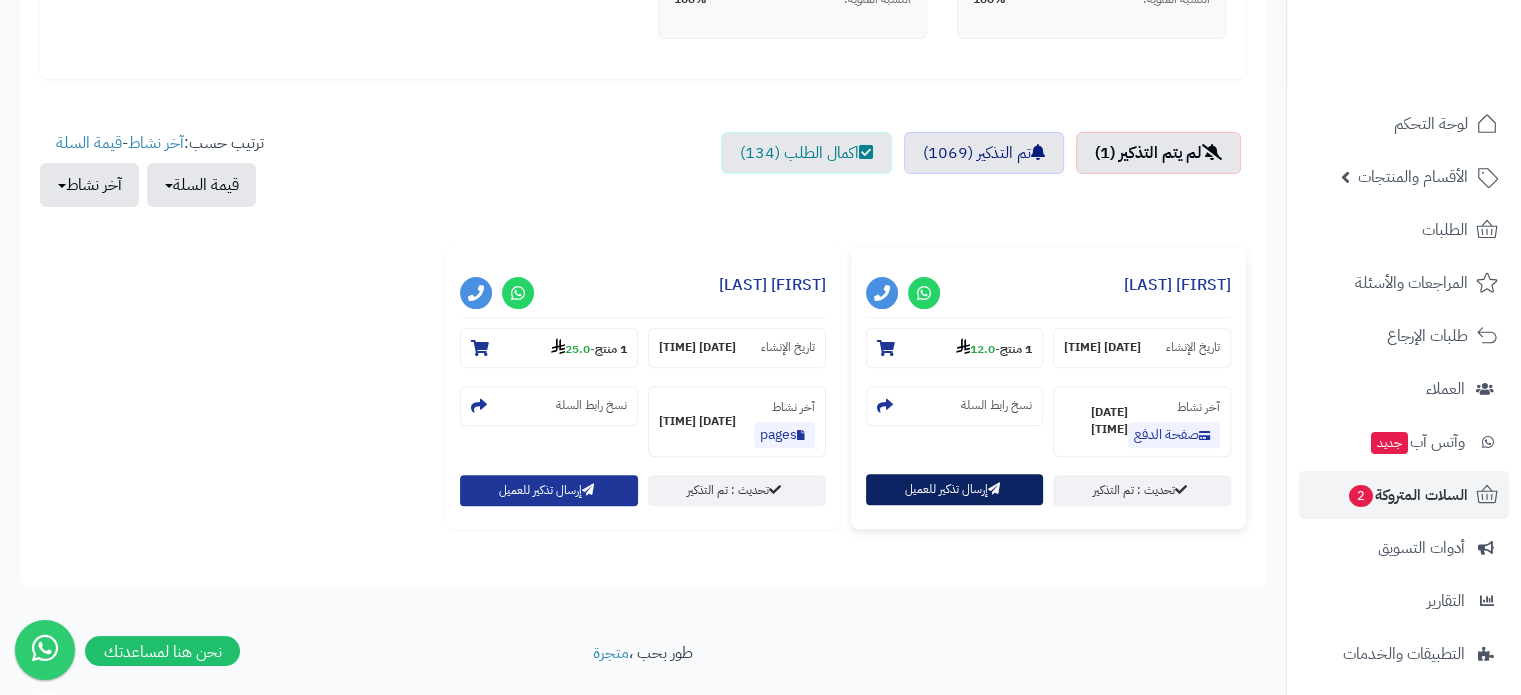 click on "إرسال تذكير للعميل" at bounding box center (955, 489) 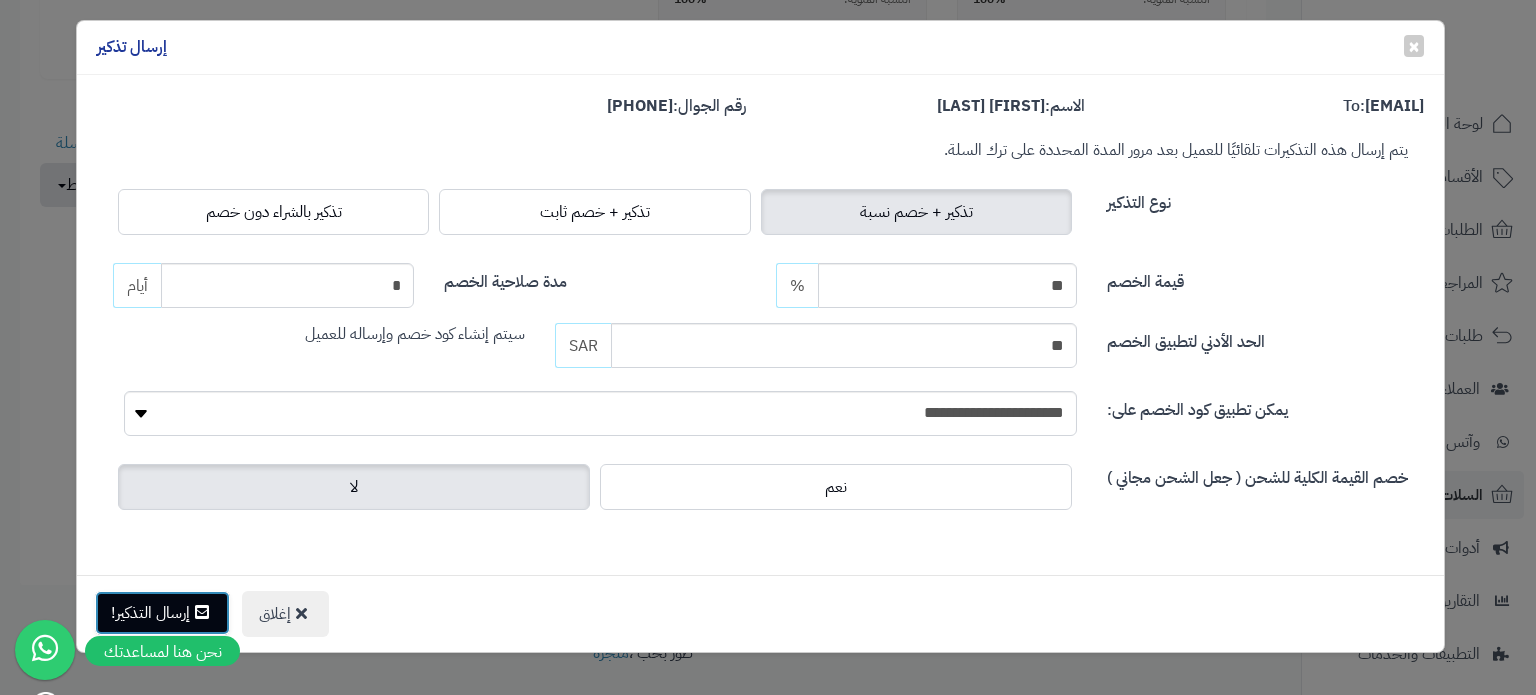 click on "إرسال التذكير!" at bounding box center (162, 613) 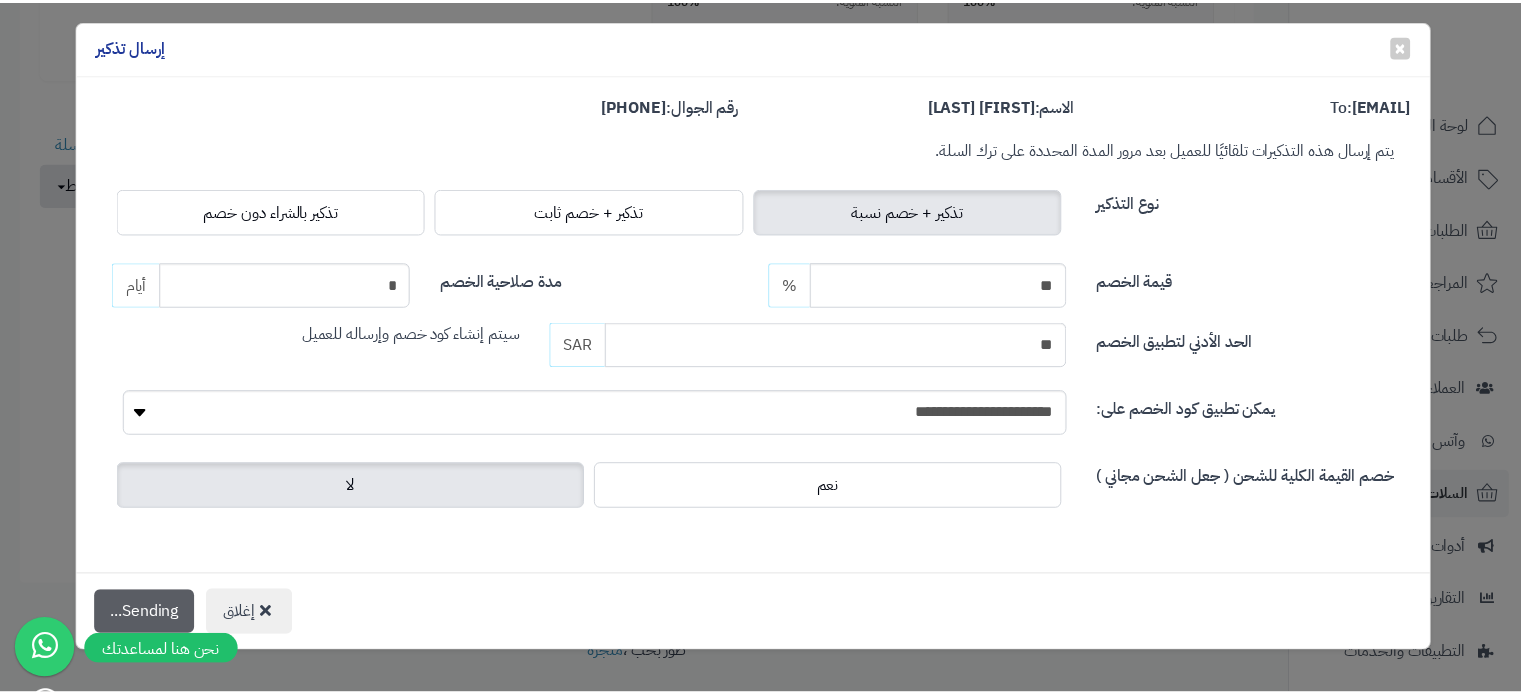 scroll, scrollTop: 664, scrollLeft: 0, axis: vertical 